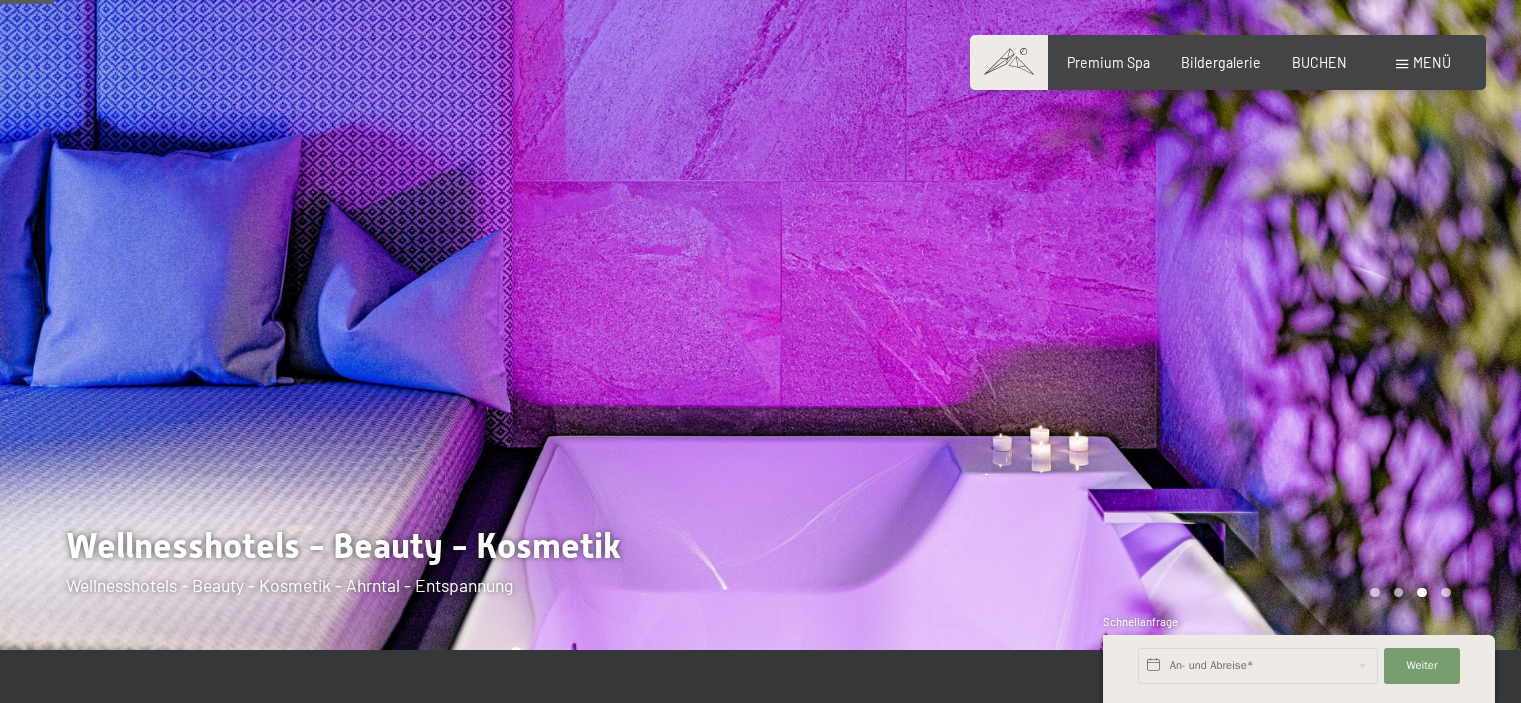 scroll, scrollTop: 500, scrollLeft: 0, axis: vertical 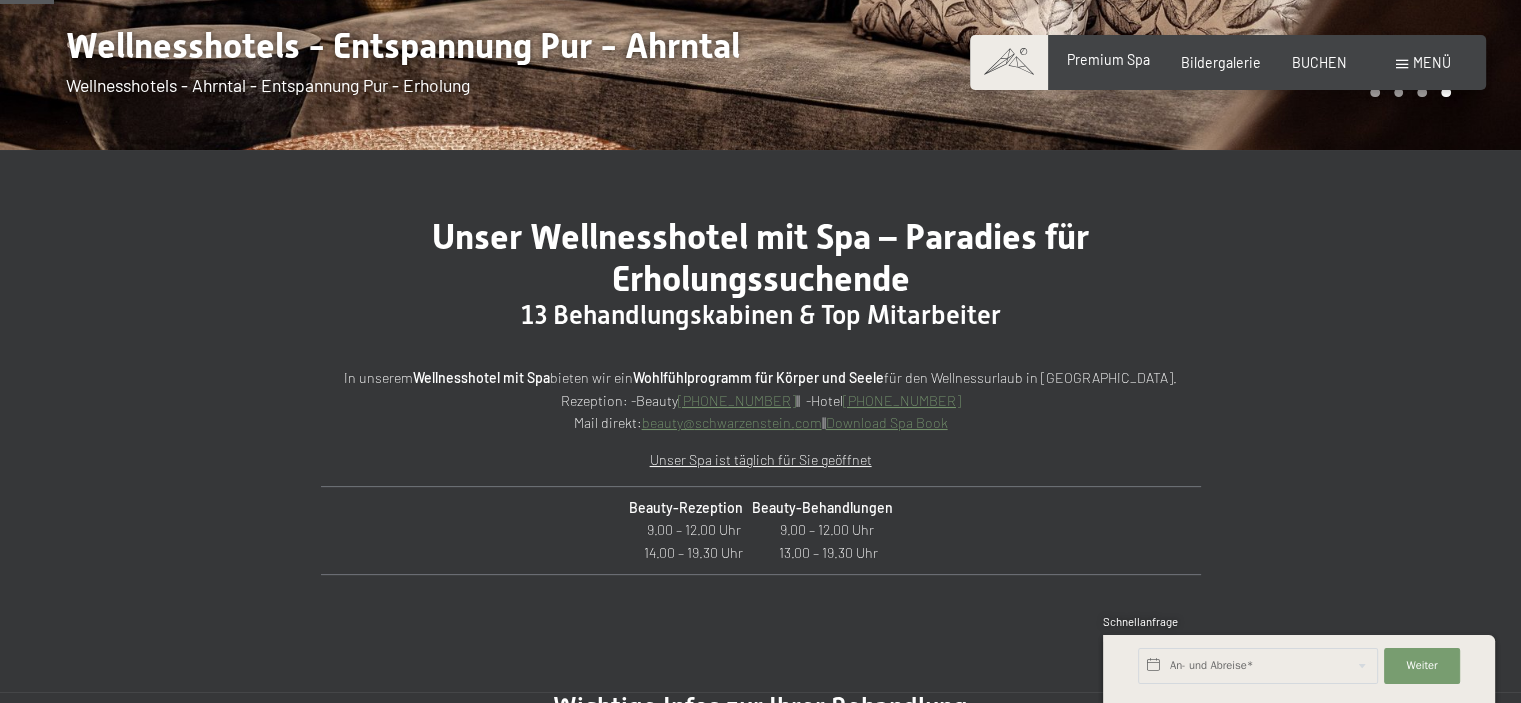 click on "Premium Spa" at bounding box center (1108, 59) 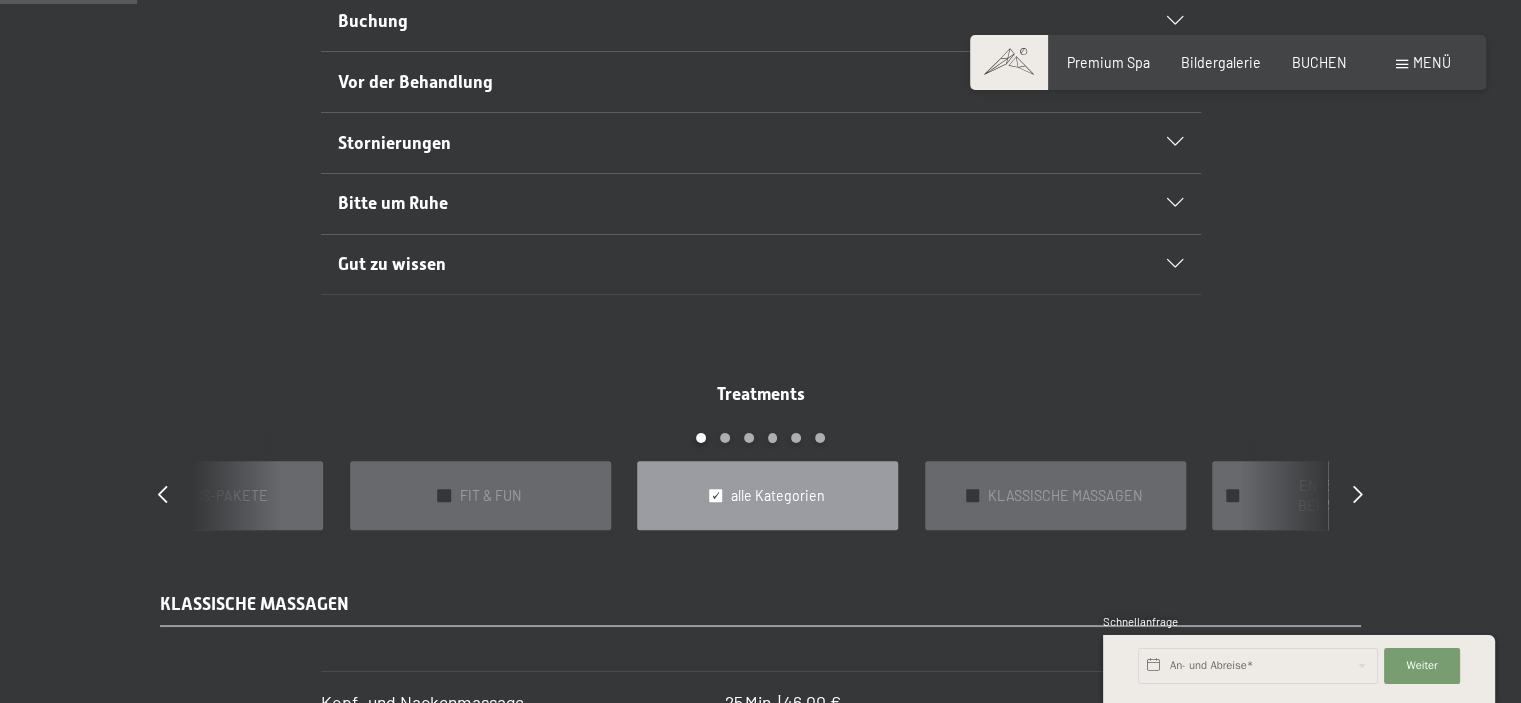 scroll, scrollTop: 1100, scrollLeft: 0, axis: vertical 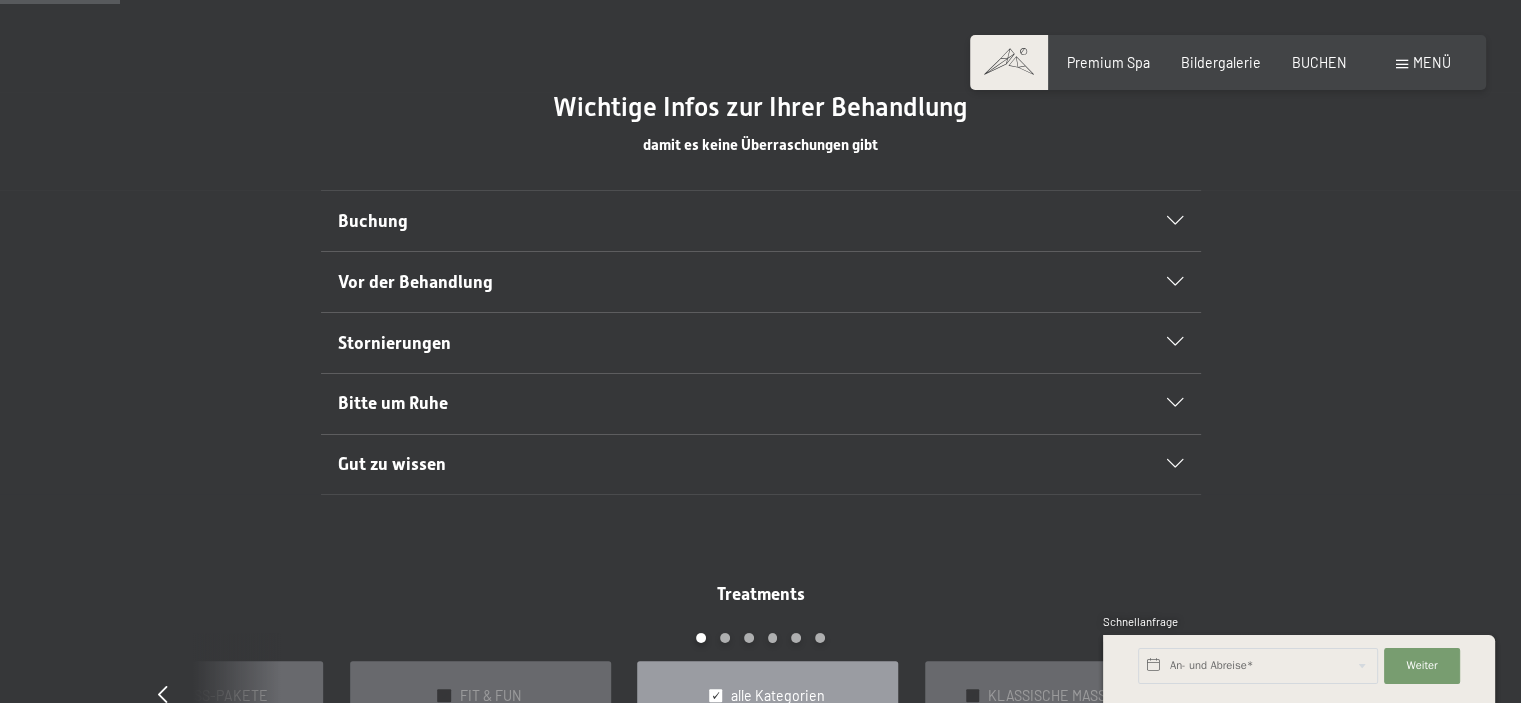 click on "Buchung" at bounding box center (718, 221) 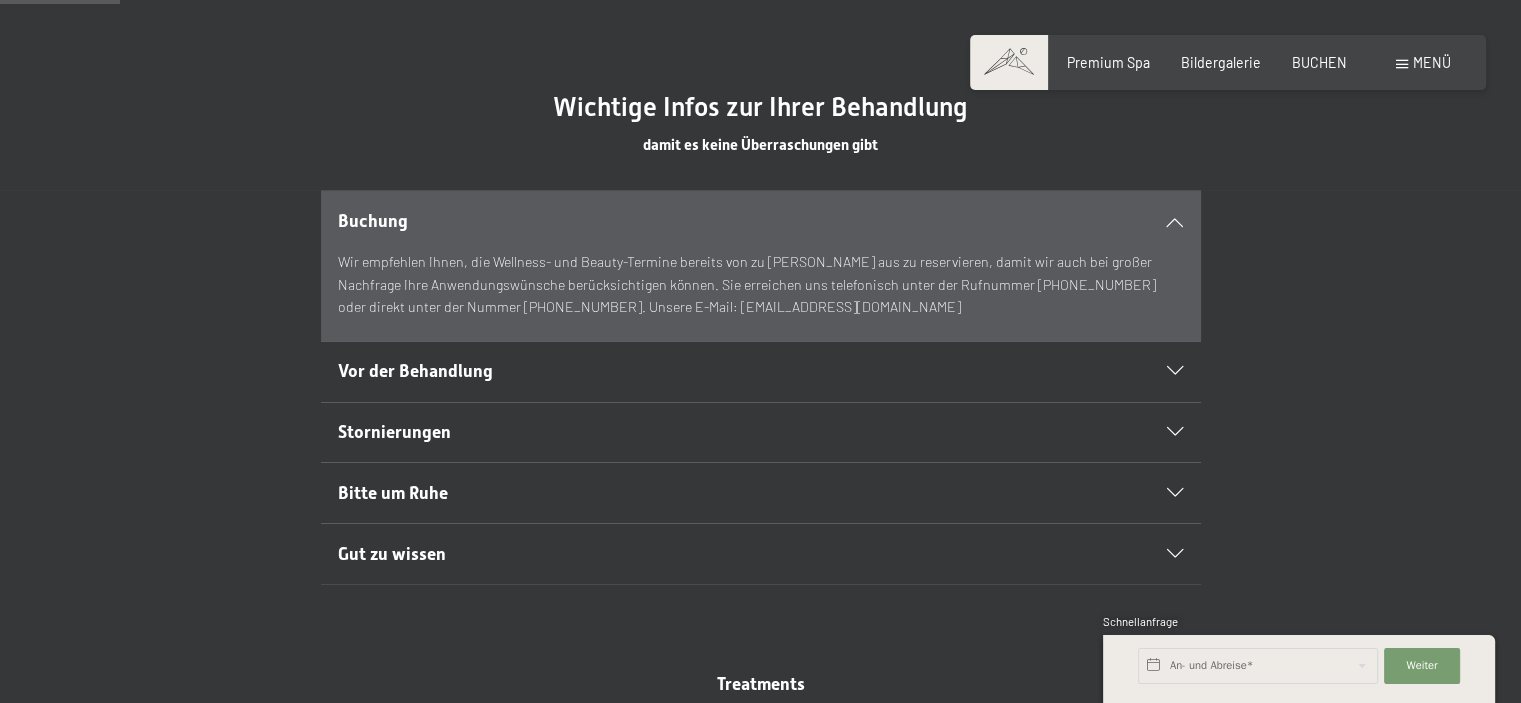 click on "Buchung" at bounding box center [718, 221] 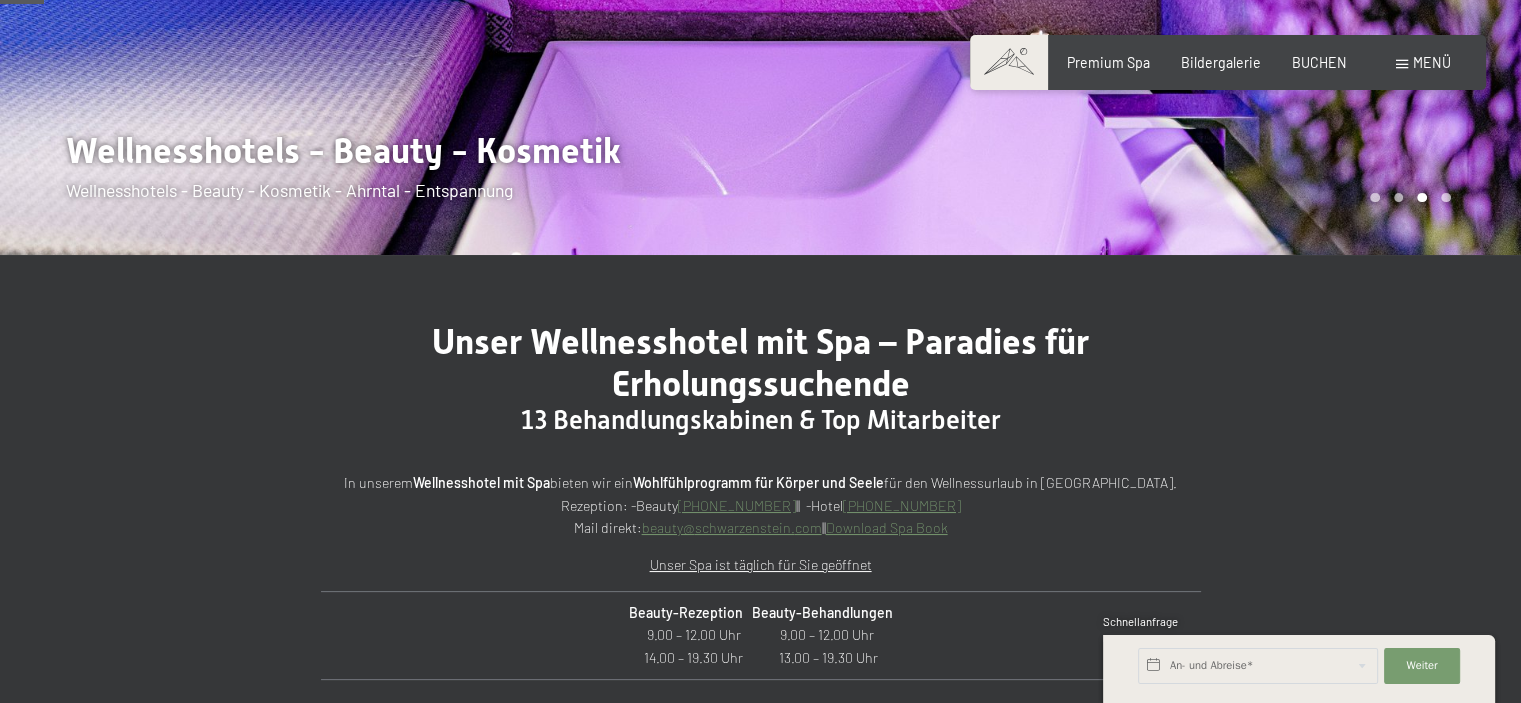 scroll, scrollTop: 0, scrollLeft: 0, axis: both 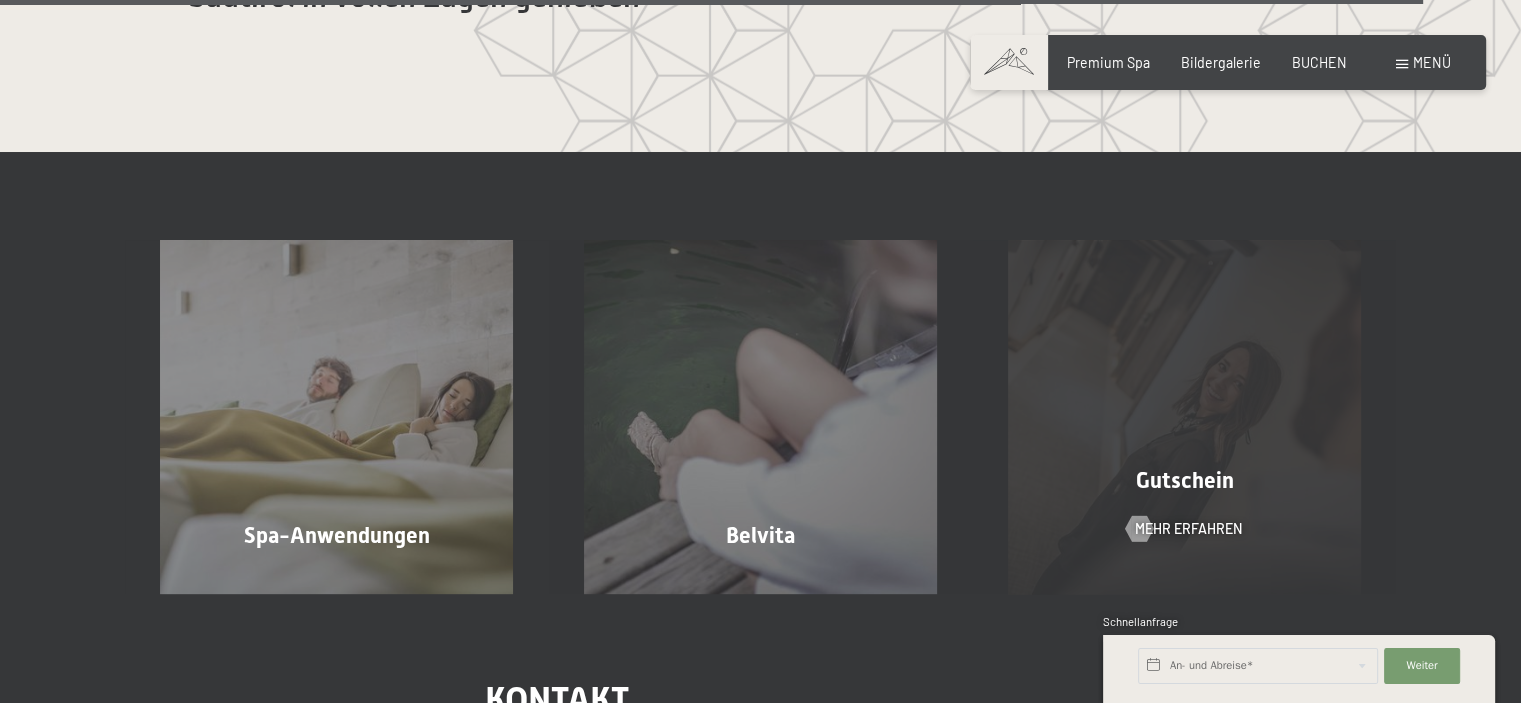 click on "Gutschein           Mehr erfahren" at bounding box center (1184, 416) 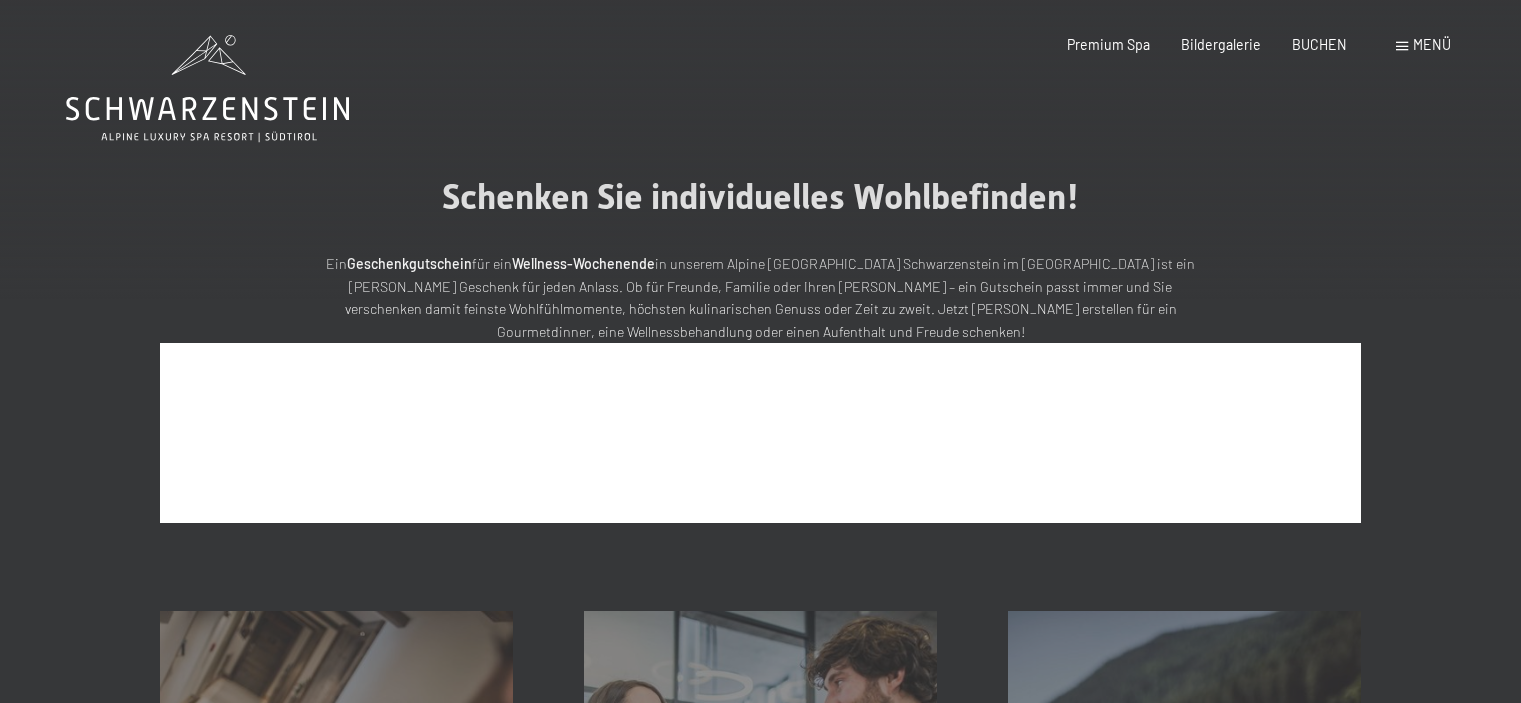 scroll, scrollTop: 0, scrollLeft: 0, axis: both 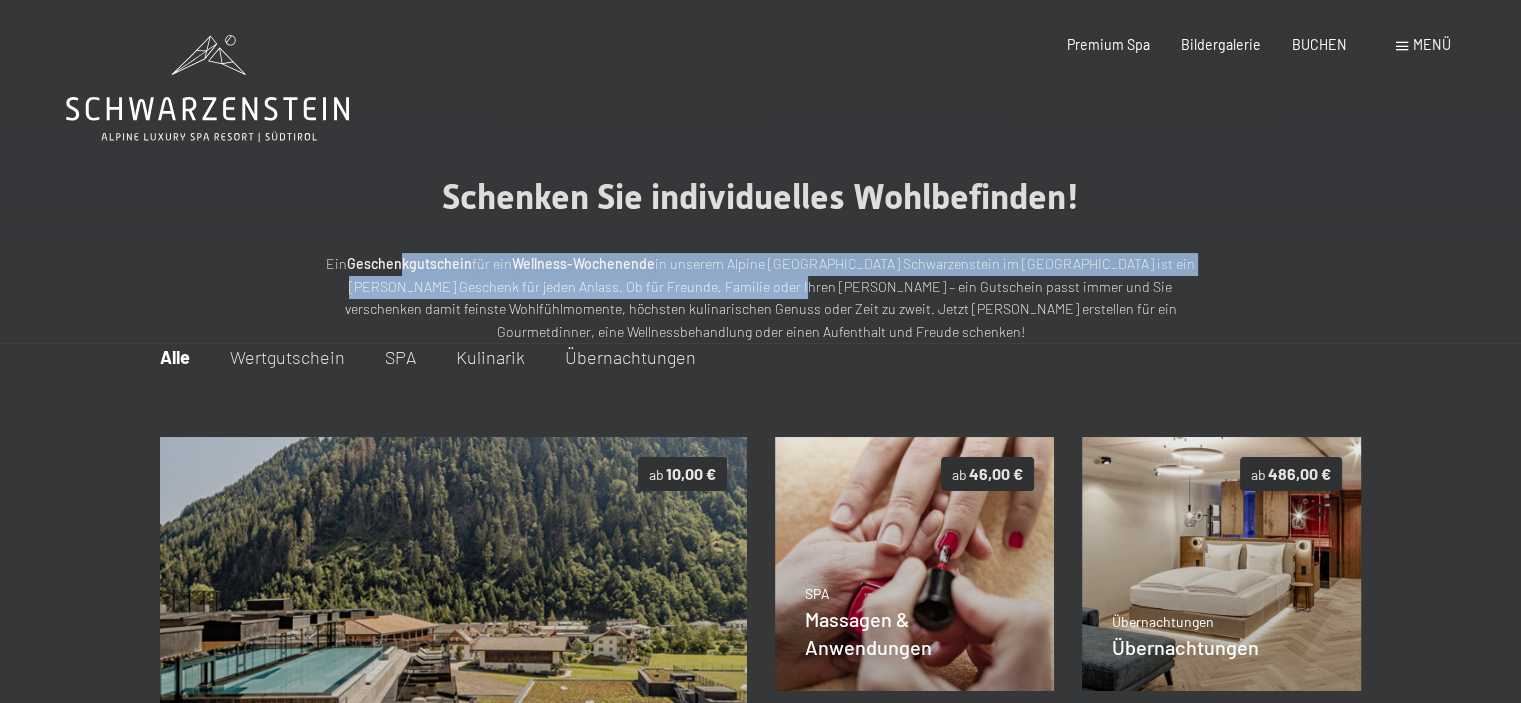 drag, startPoint x: 412, startPoint y: 259, endPoint x: 737, endPoint y: 281, distance: 325.74377 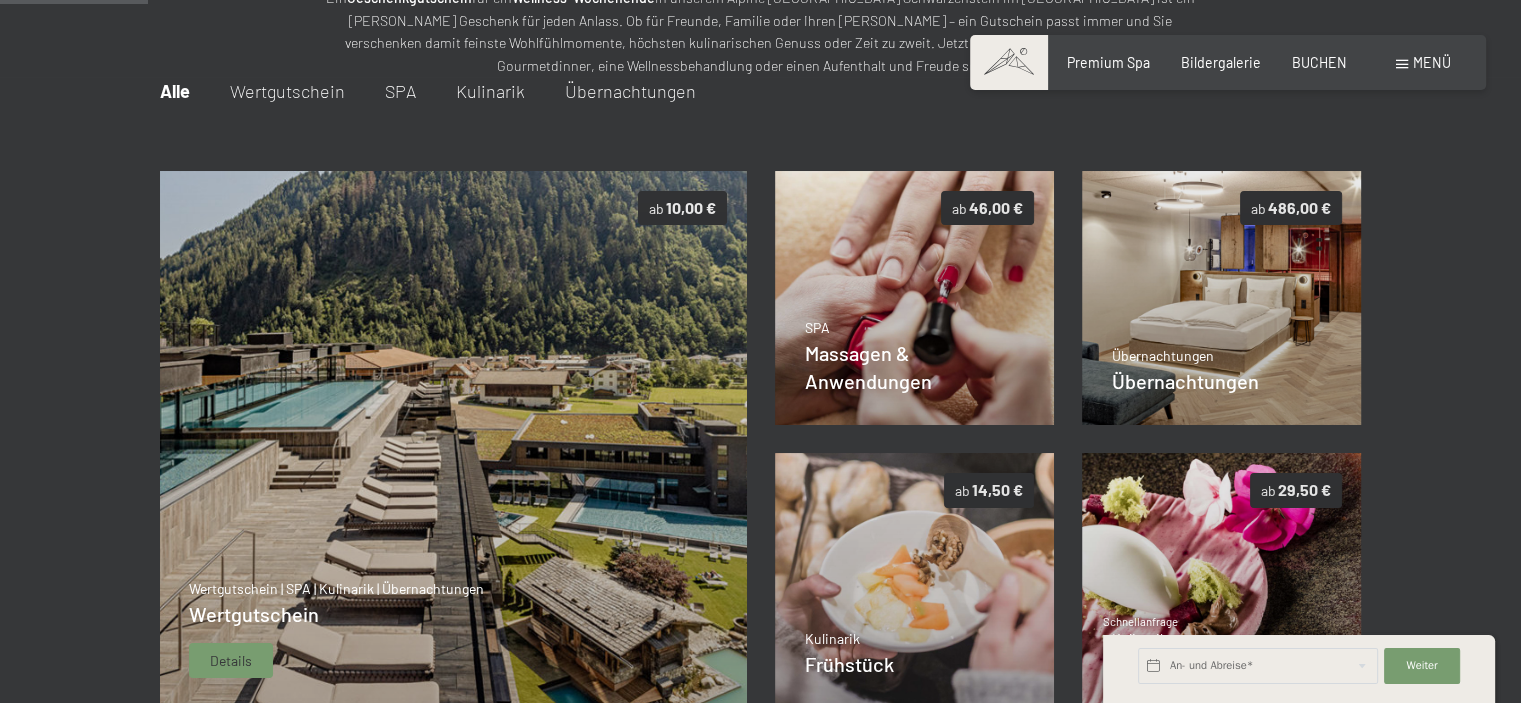 scroll, scrollTop: 100, scrollLeft: 0, axis: vertical 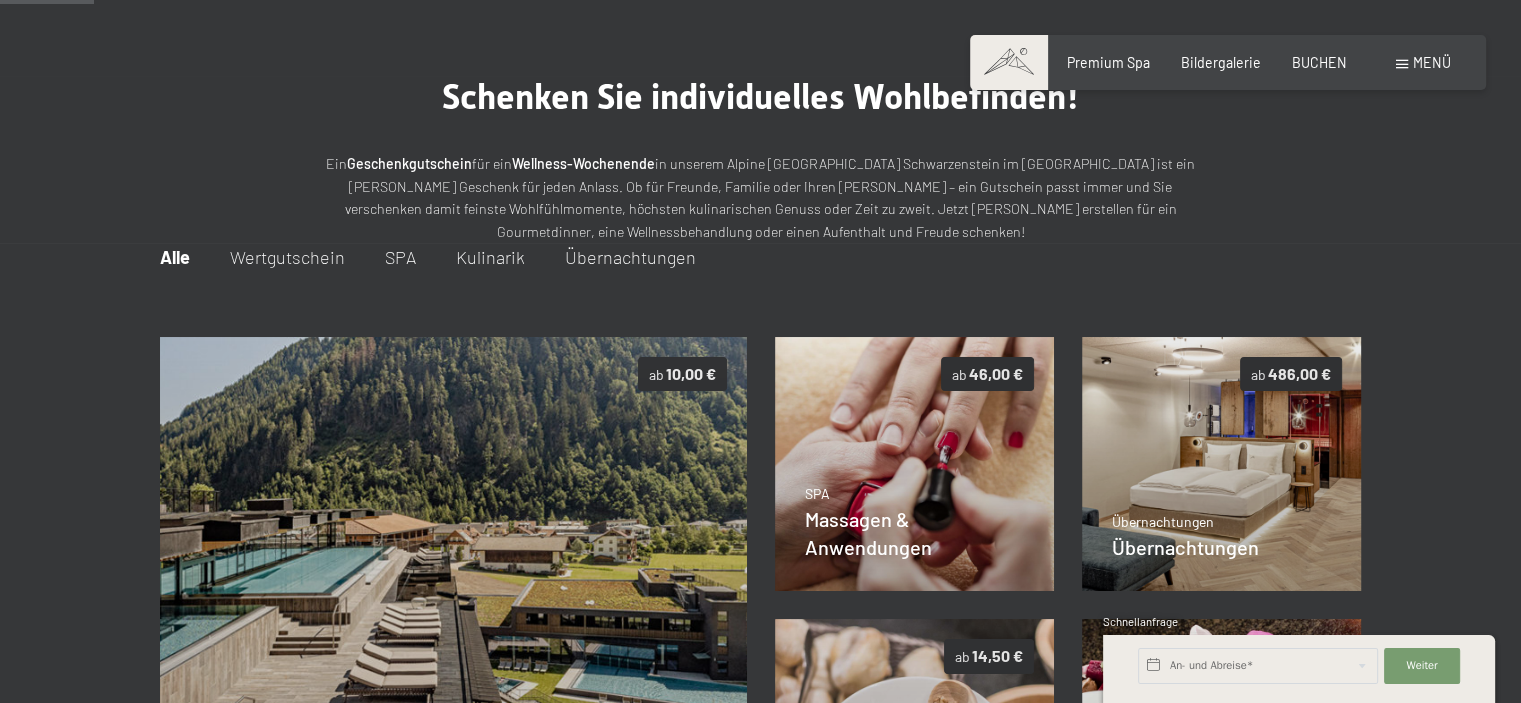 click on "SPA" at bounding box center [400, 257] 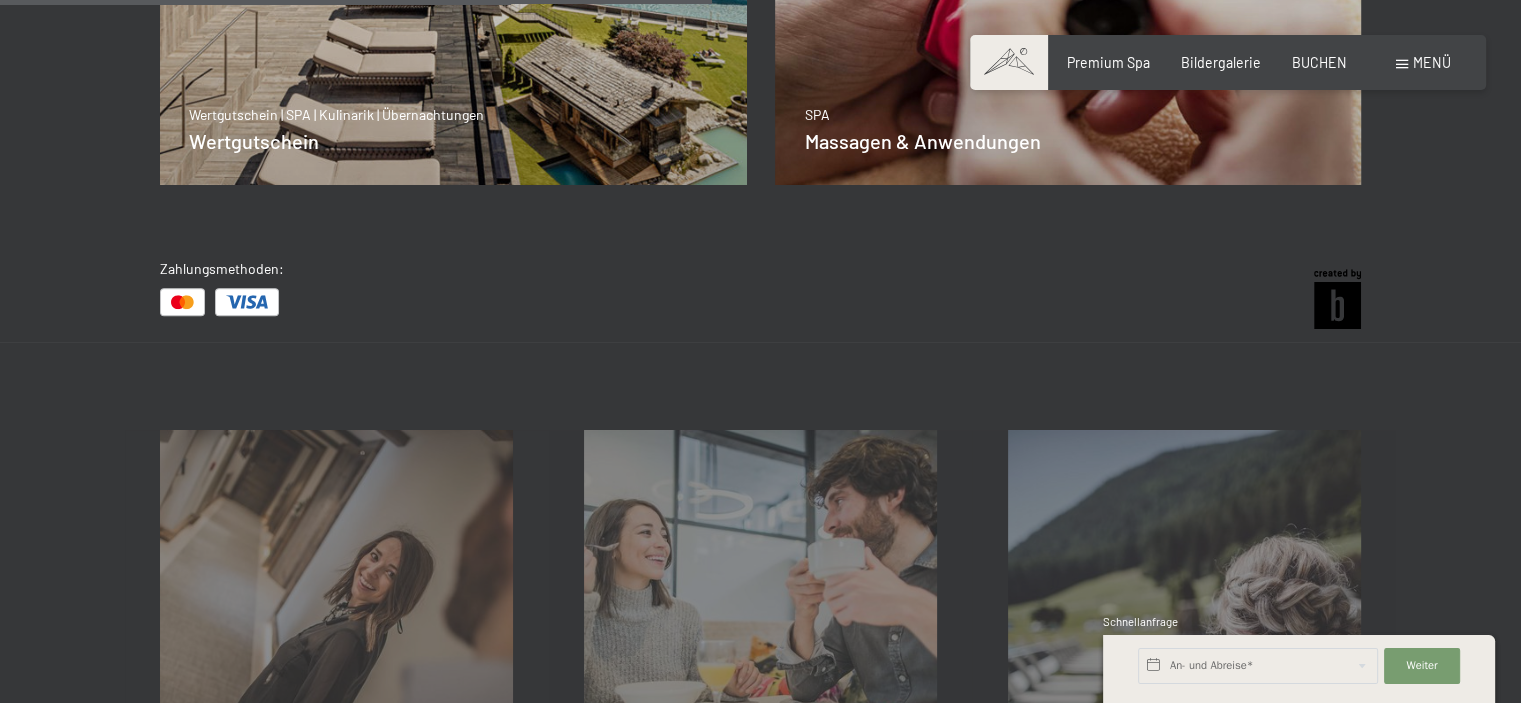 scroll, scrollTop: 92, scrollLeft: 0, axis: vertical 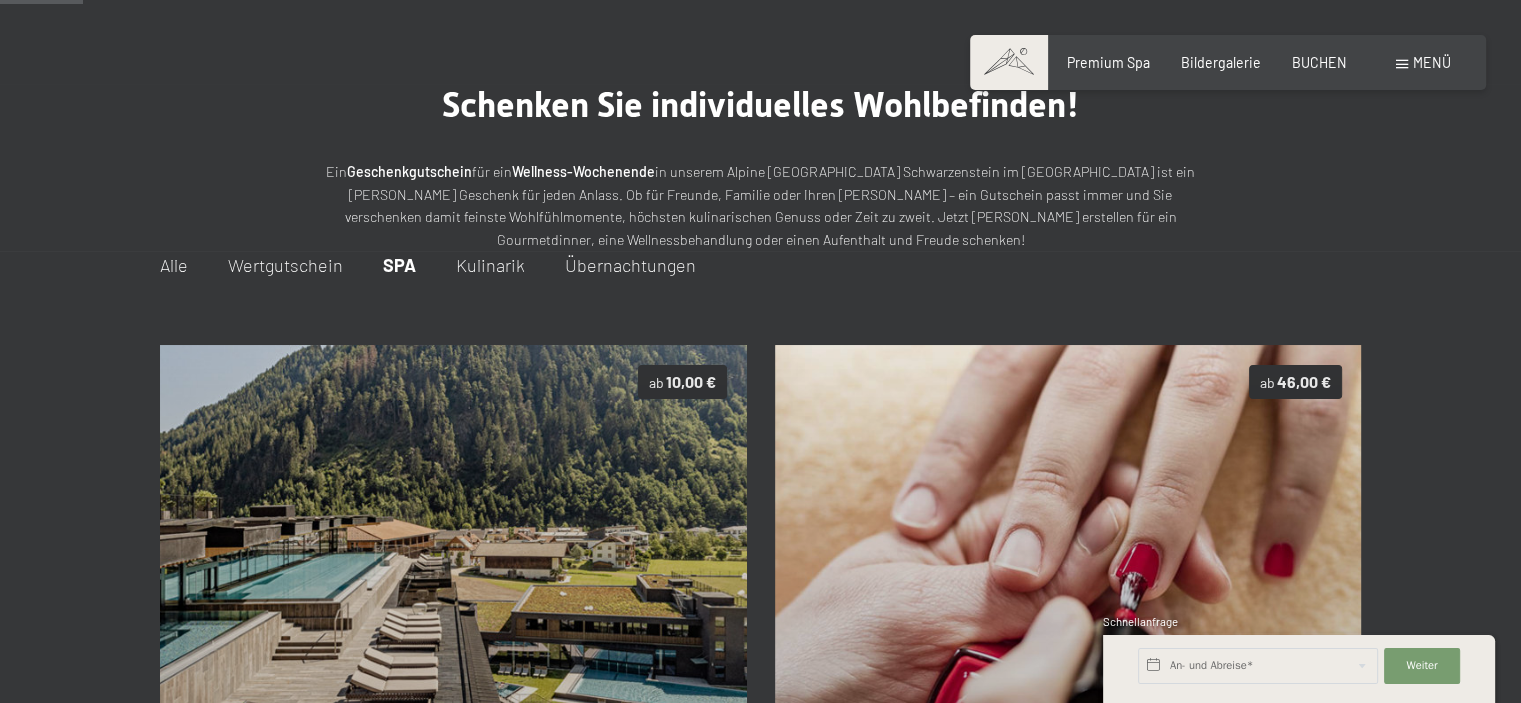 click on "Übernachtungen" at bounding box center (630, 265) 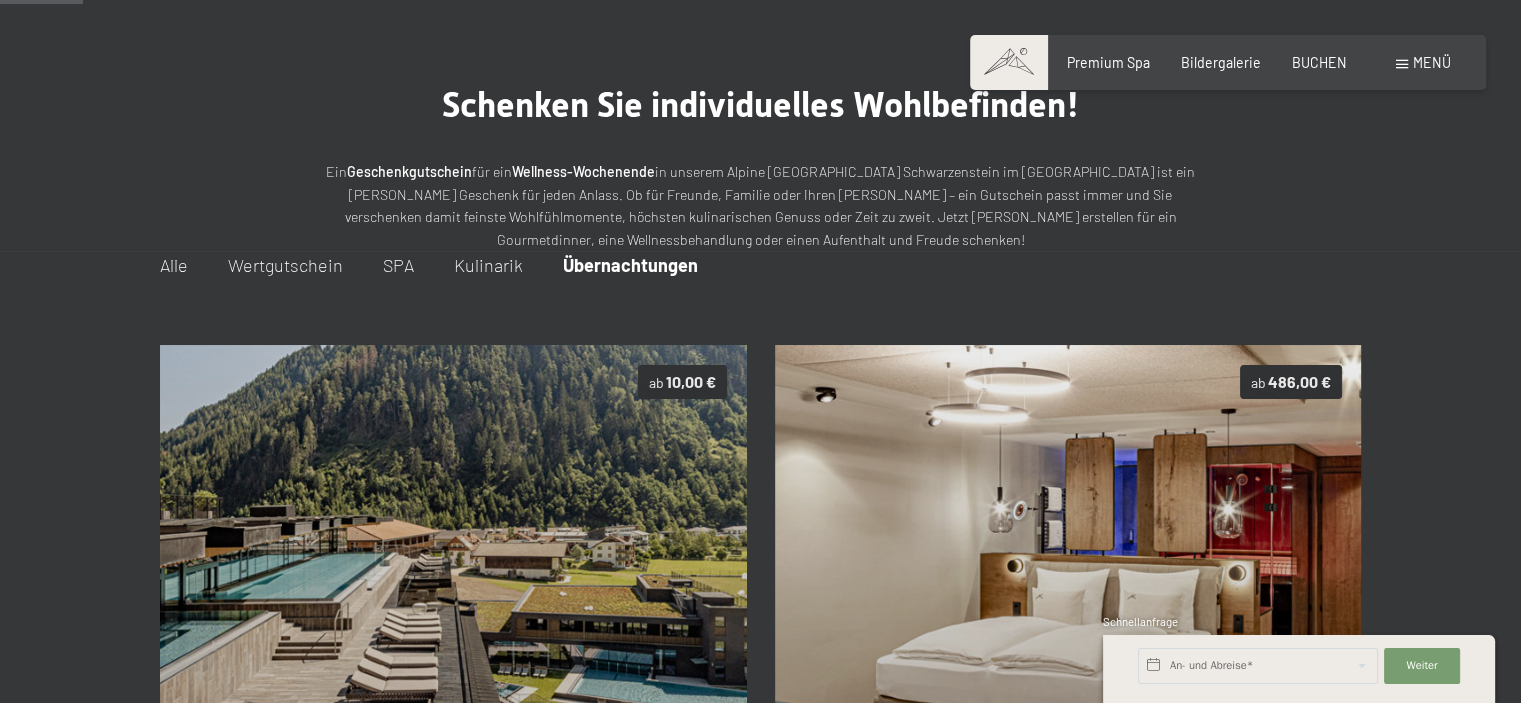 click on "Kulinarik" at bounding box center (488, 265) 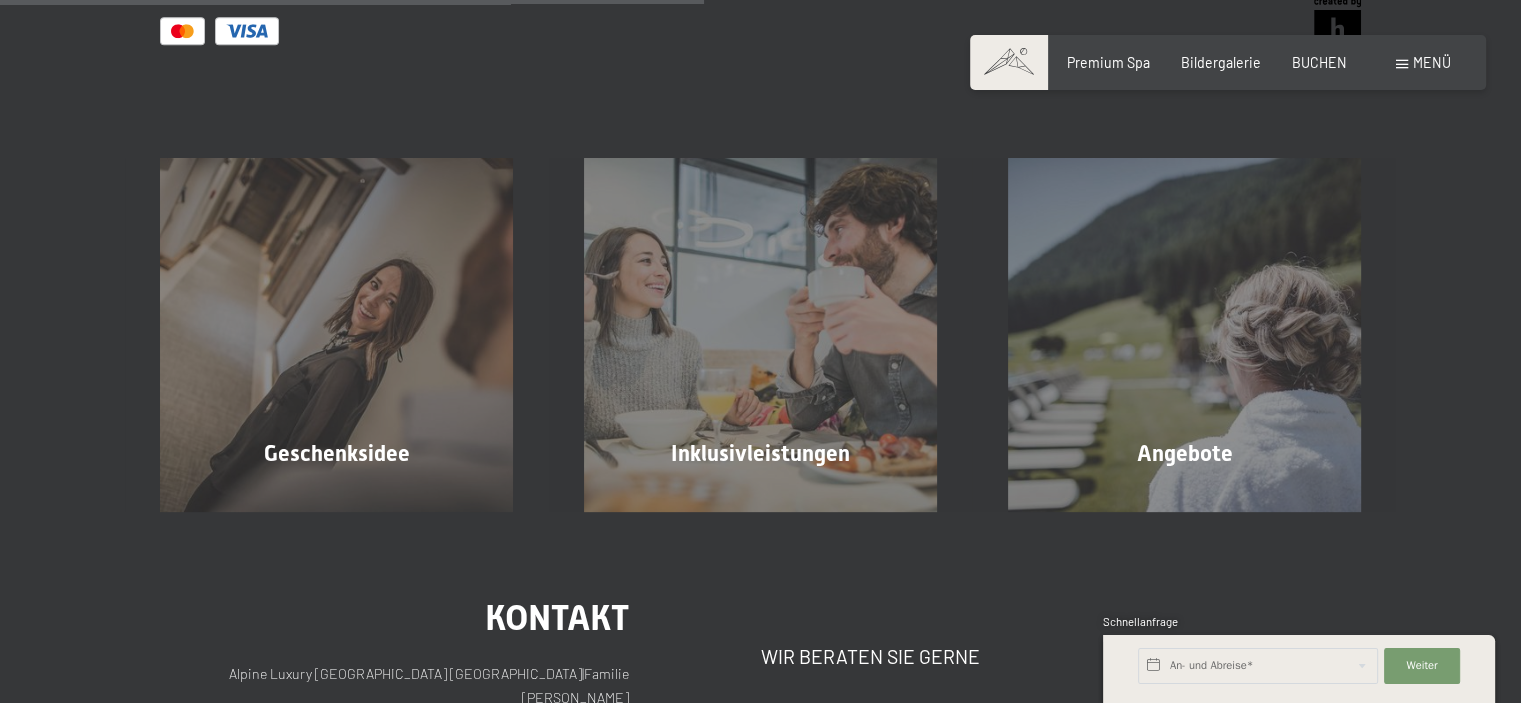 scroll, scrollTop: 1092, scrollLeft: 0, axis: vertical 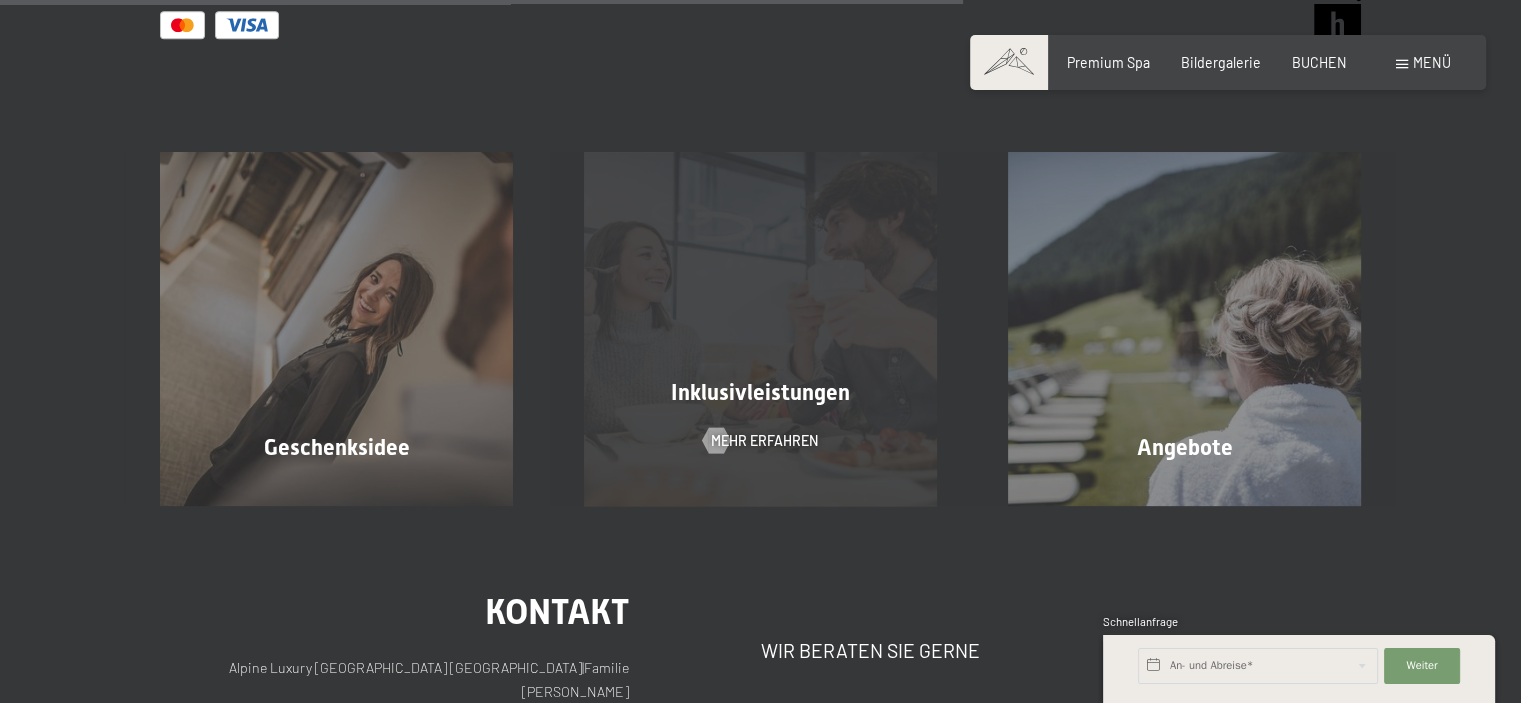 click on "Inklusivleistungen           Mehr erfahren" at bounding box center (761, 328) 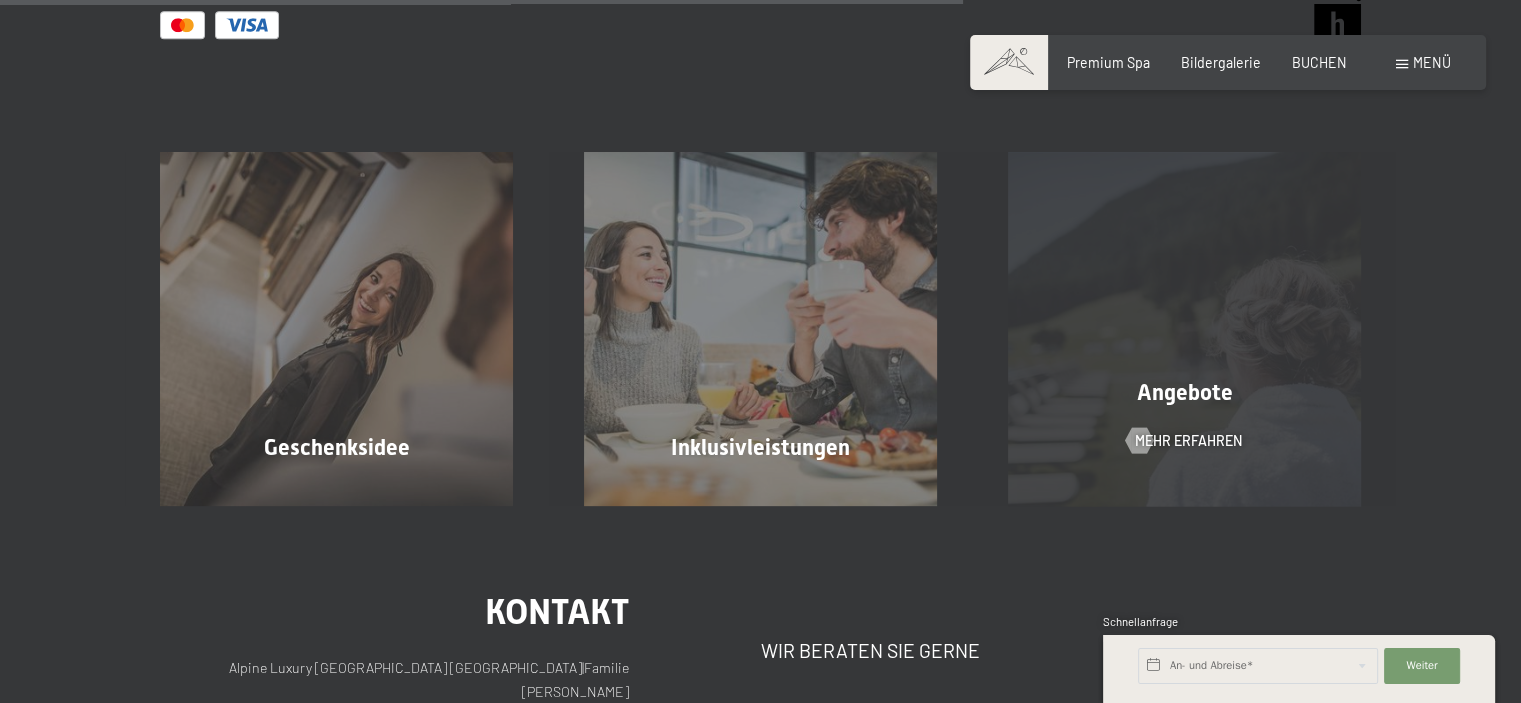 click on "Angebote           Mehr erfahren" at bounding box center [1184, 328] 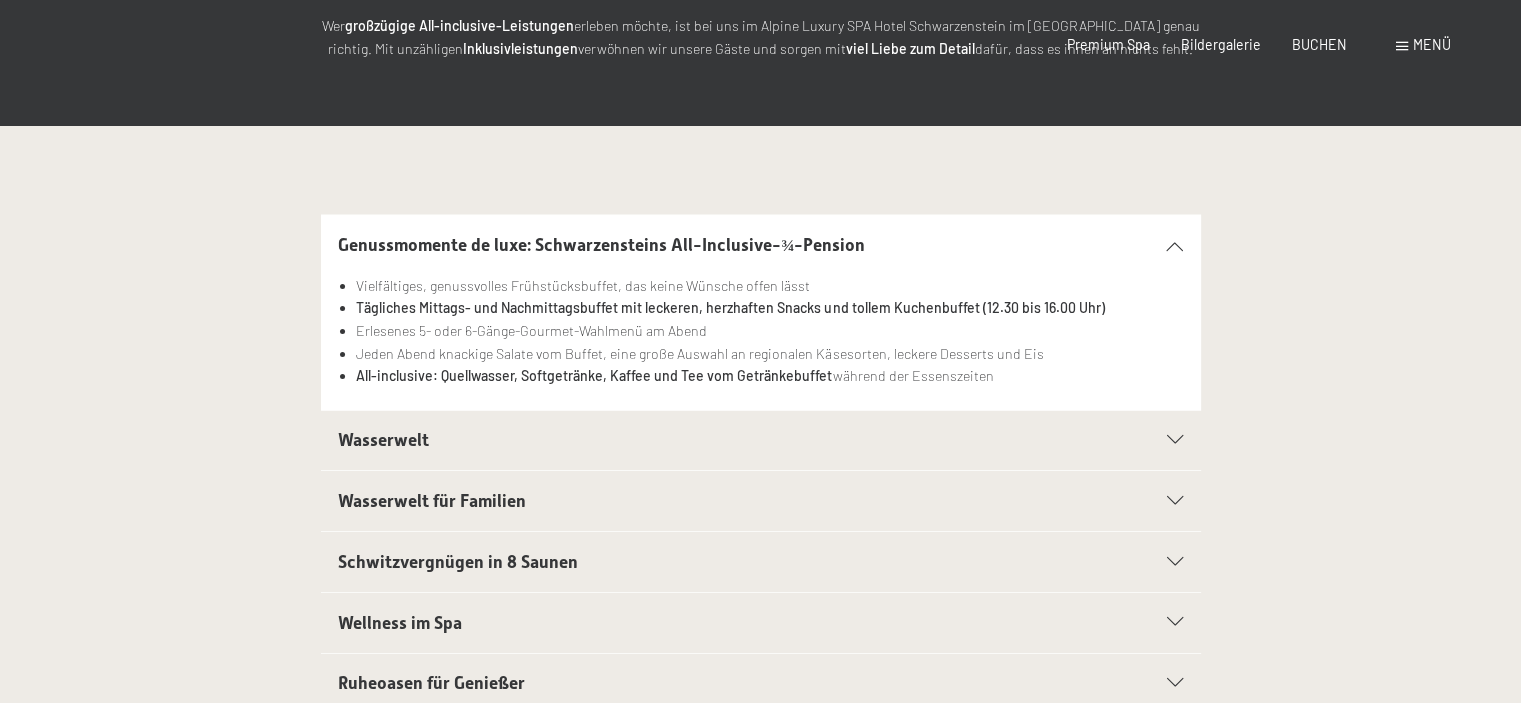 scroll, scrollTop: 0, scrollLeft: 0, axis: both 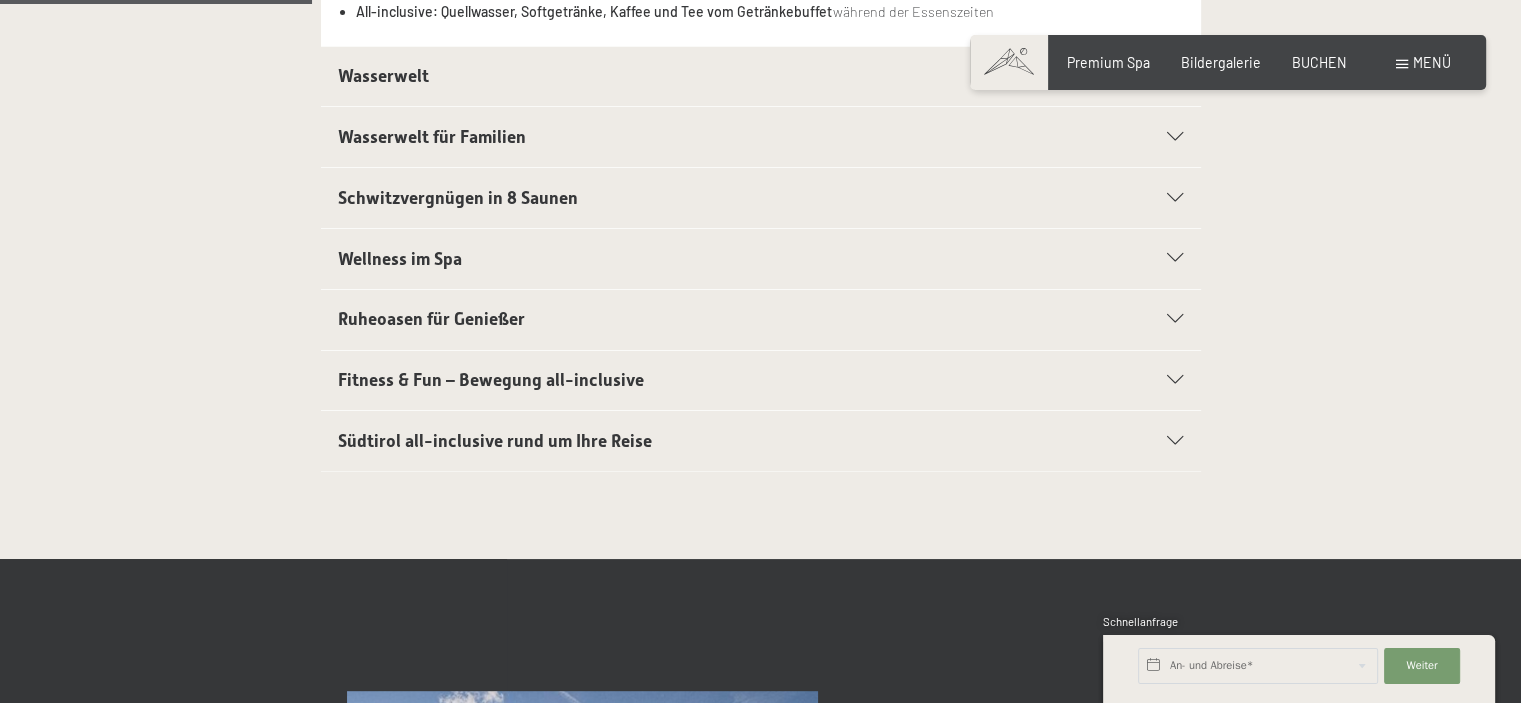click on "Wellness im Spa" at bounding box center [718, 259] 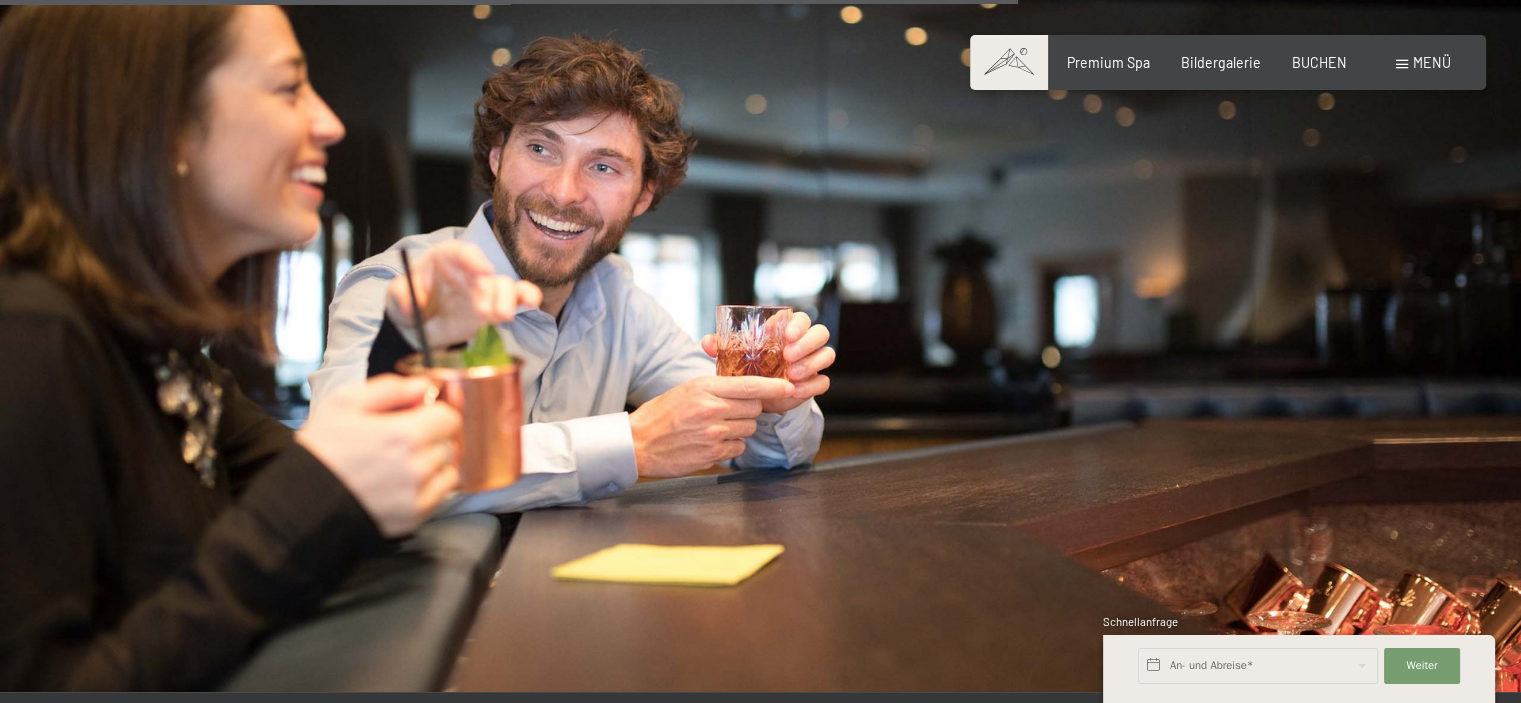 scroll, scrollTop: 2300, scrollLeft: 0, axis: vertical 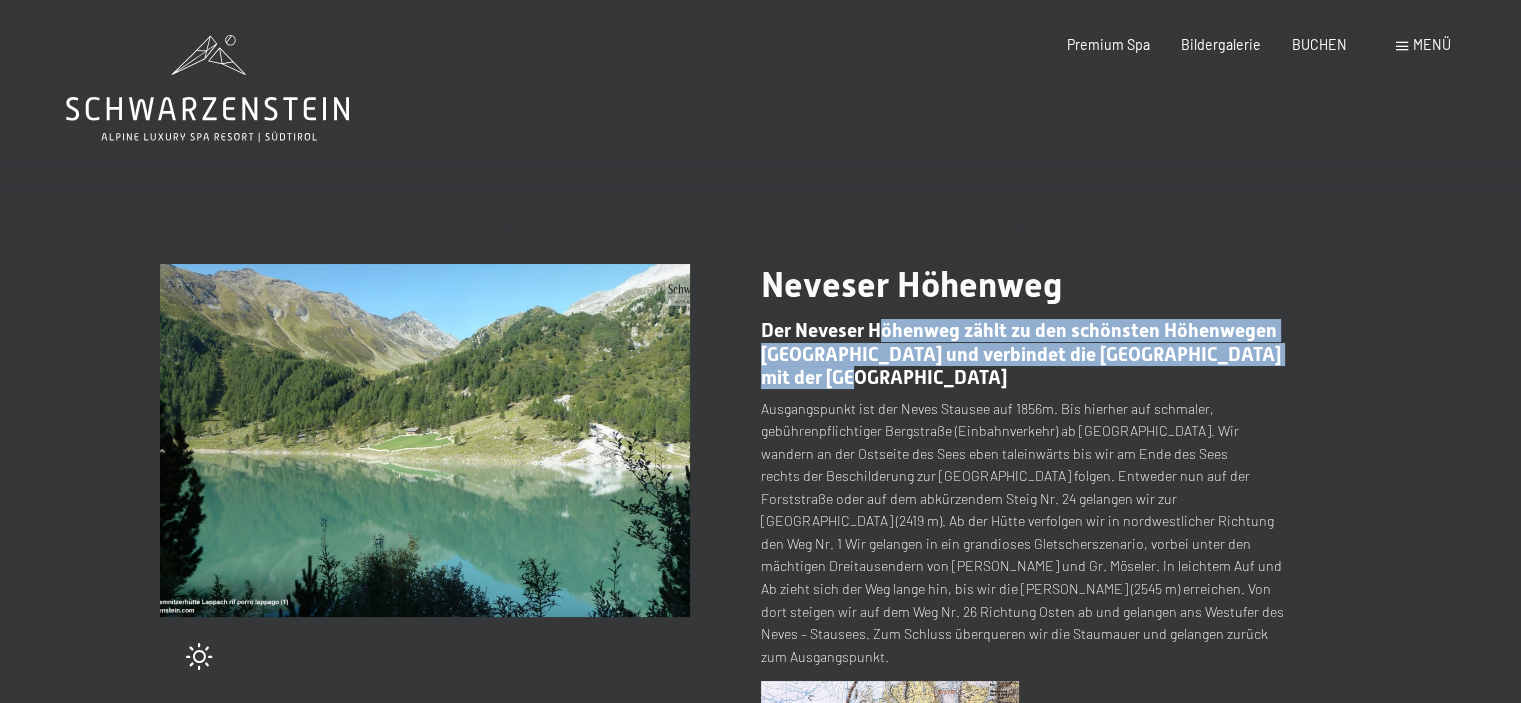 click on "Der Neveser Höhenweg zählt zu den schönsten Höhenwegen [GEOGRAPHIC_DATA] und verbindet die [GEOGRAPHIC_DATA] mit der [GEOGRAPHIC_DATA]" at bounding box center [1026, 347] 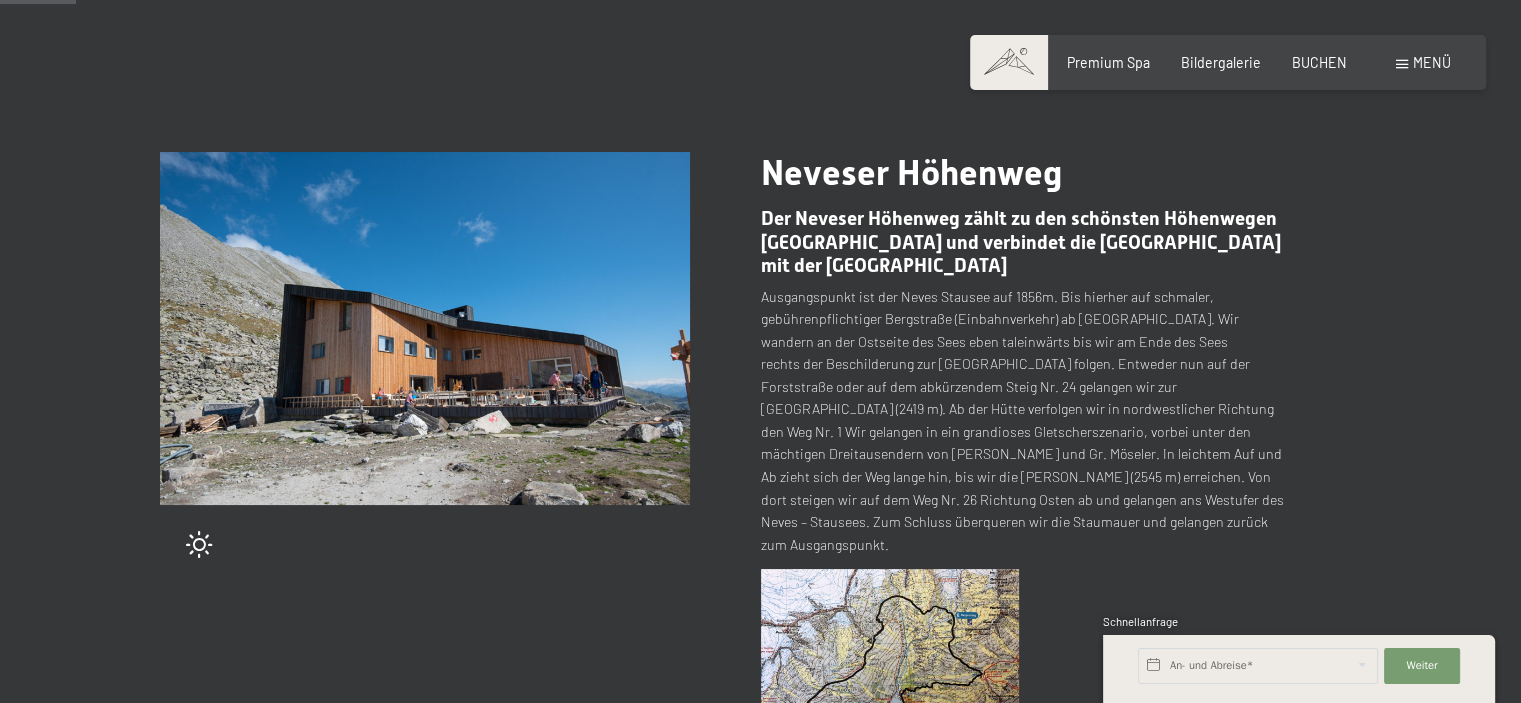 scroll, scrollTop: 77, scrollLeft: 0, axis: vertical 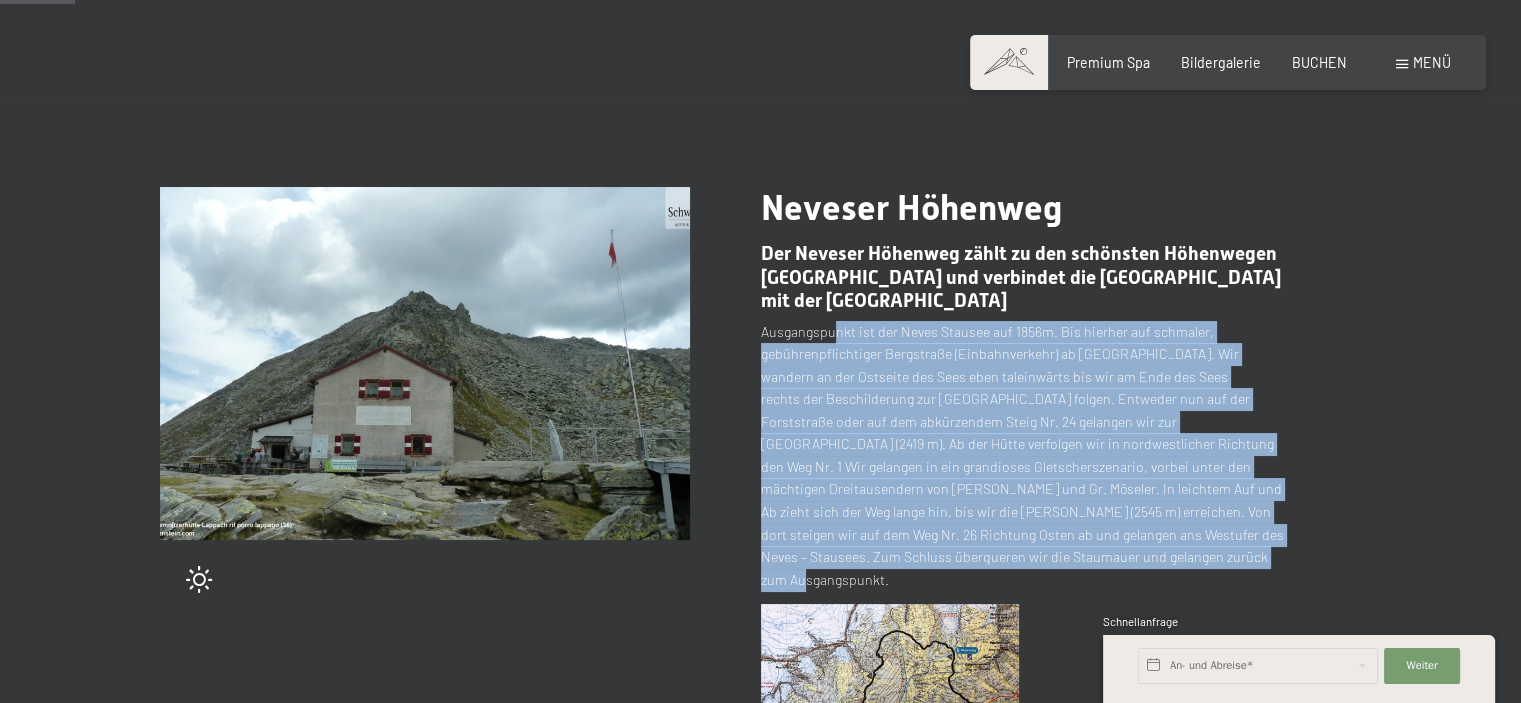 drag, startPoint x: 832, startPoint y: 336, endPoint x: 1211, endPoint y: 555, distance: 437.72366 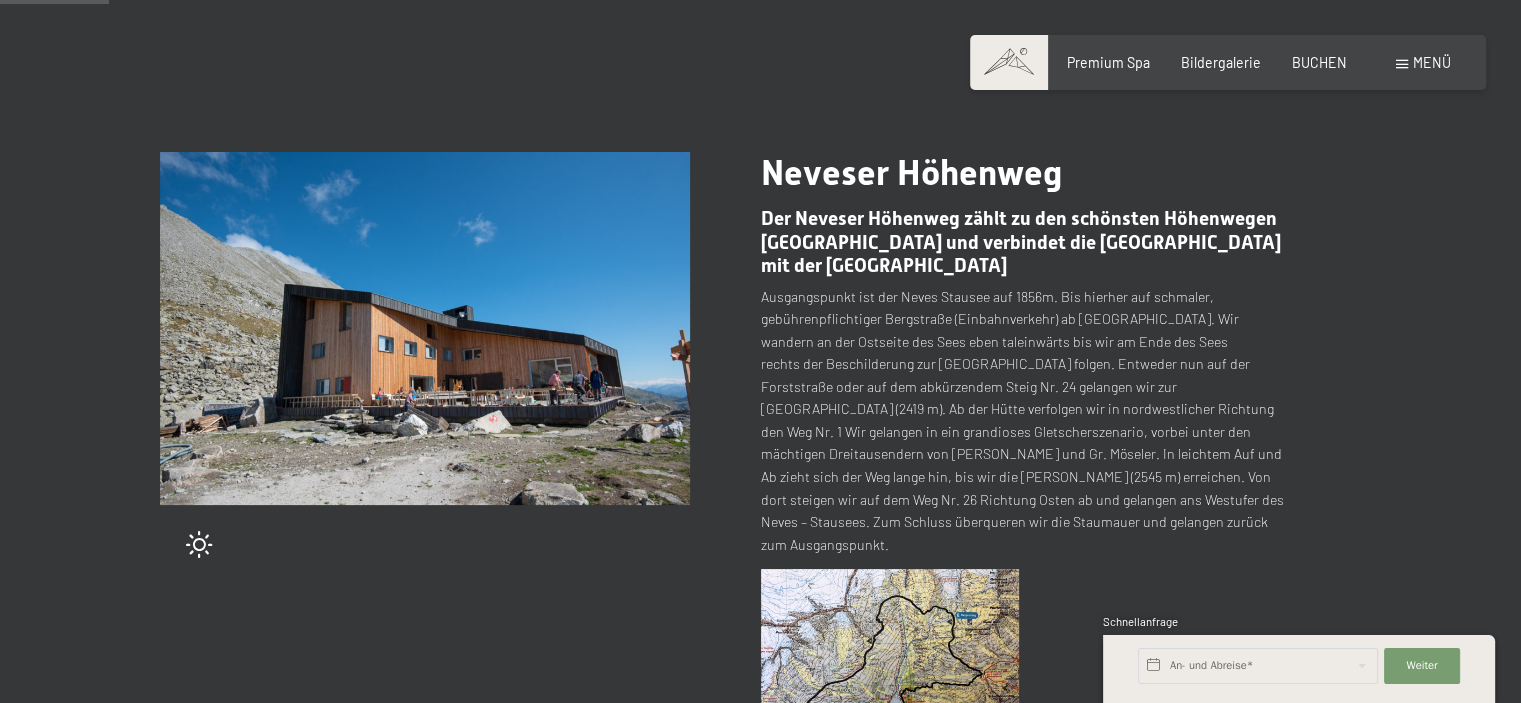 scroll, scrollTop: 77, scrollLeft: 0, axis: vertical 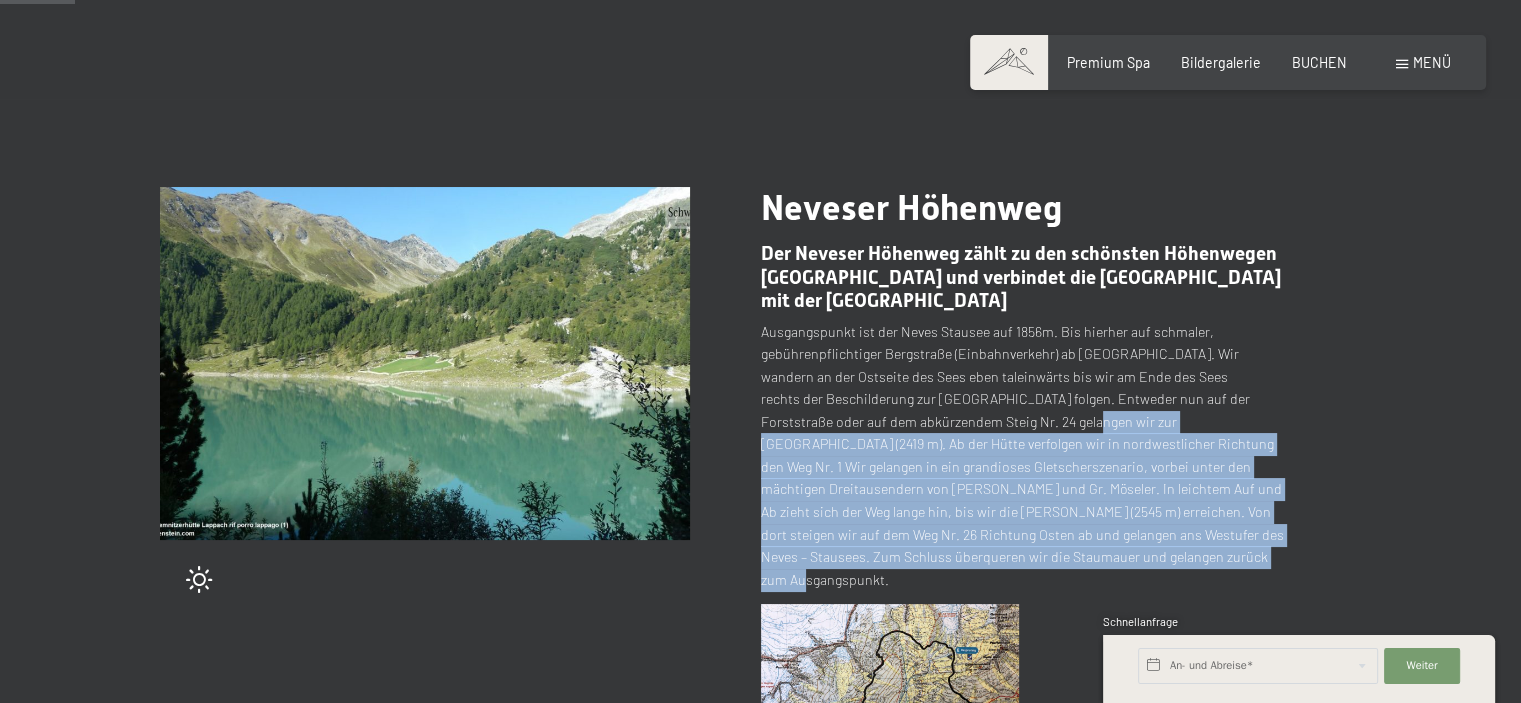 drag, startPoint x: 1211, startPoint y: 555, endPoint x: 1012, endPoint y: 425, distance: 237.69939 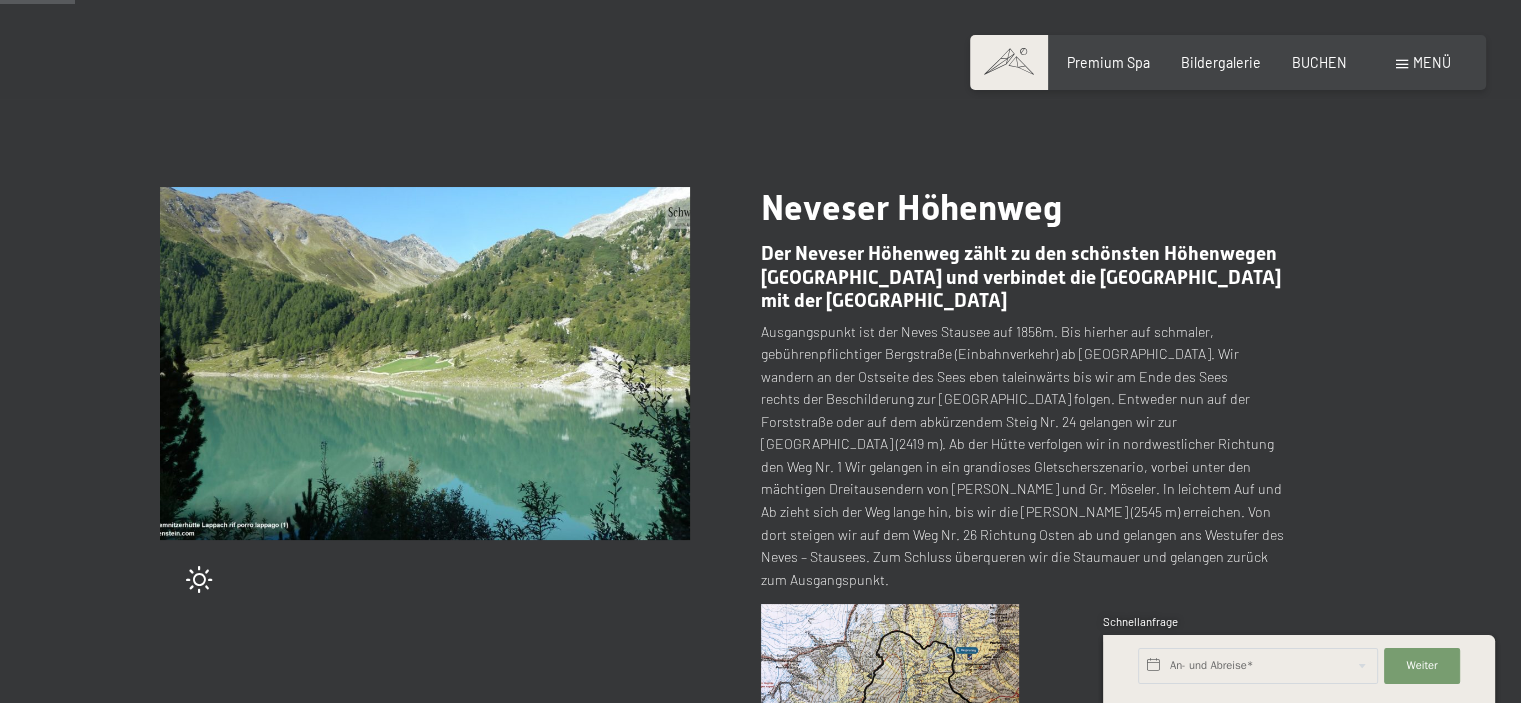click at bounding box center [890, 690] 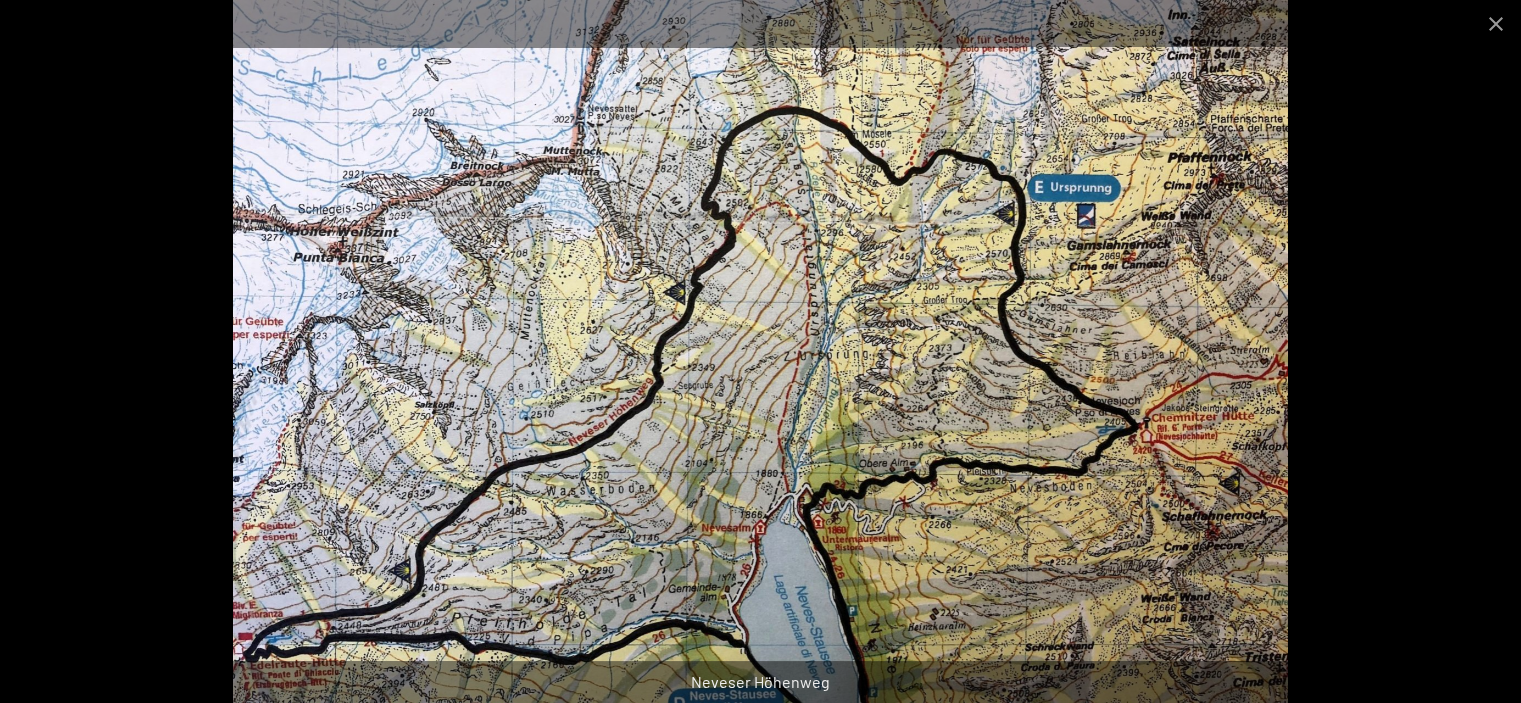 click at bounding box center (760, 351) 